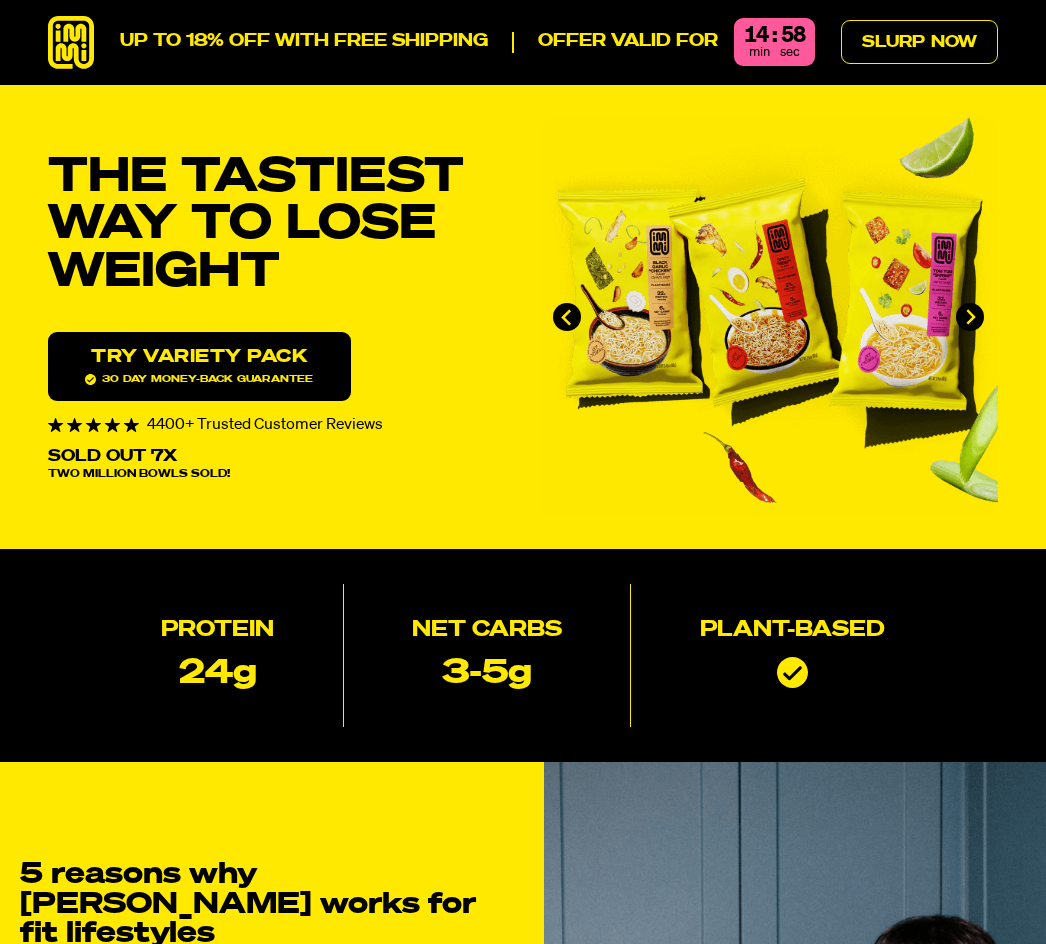 scroll, scrollTop: 0, scrollLeft: 0, axis: both 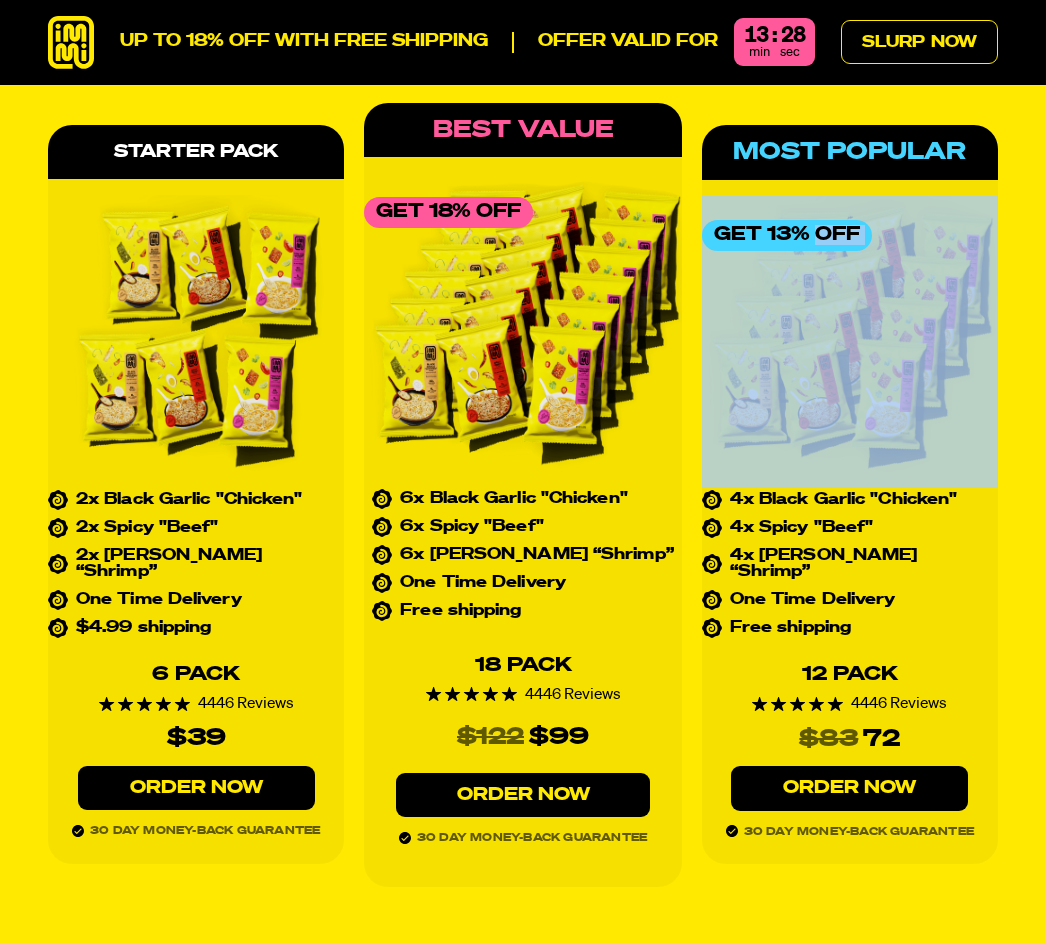 click on "Limited-Time Deal  Save up to 18% off
Choose your bundle and save big on your first order.  Discount is automatically applied at checkout.
Starter Pack
2x Black Garlic "Chicken" 2x Spicy "Beef" 2x Tom Yum “Shrimp” One Time Delivery $4.99 shipping
6 Pack
4446 Reviews
$39
Order Now
30 day money-back guarantee
Best Value
Get 18% Off
6x Black Garlic "Chicken" 6x Spicy "Beef" 6x Tom Yum “Shrimp” One Time Delivery Free shipping
18 Pack
4446 Reviews
$122 $99" at bounding box center [523, 403] 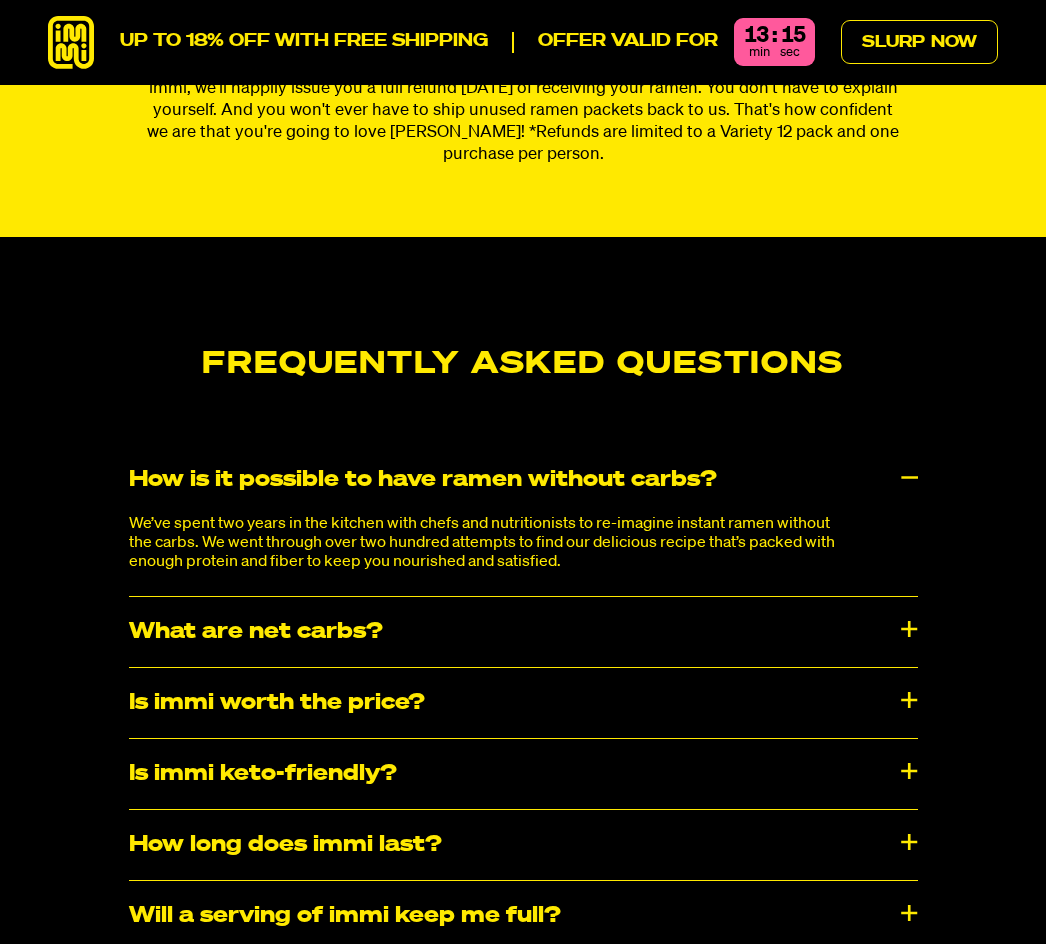 scroll, scrollTop: 9327, scrollLeft: 0, axis: vertical 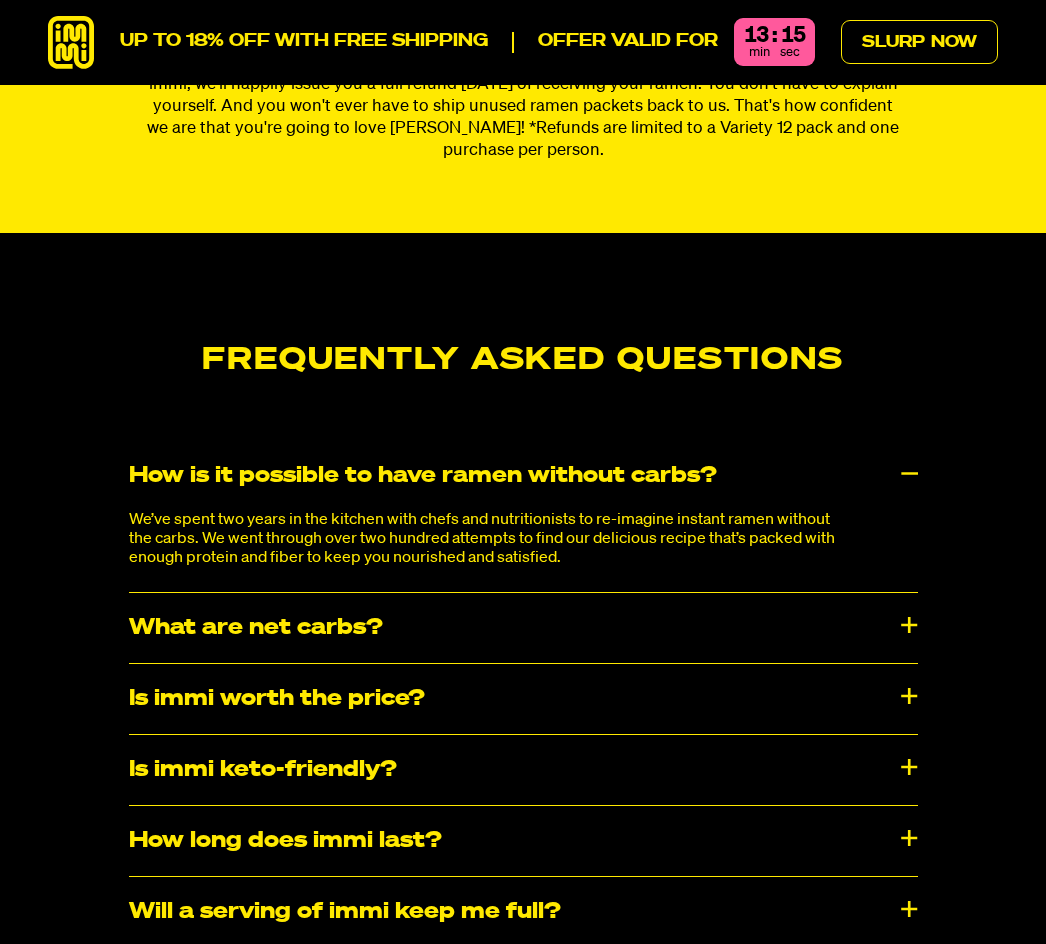 click on "Is immi worth the price?" at bounding box center (523, 699) 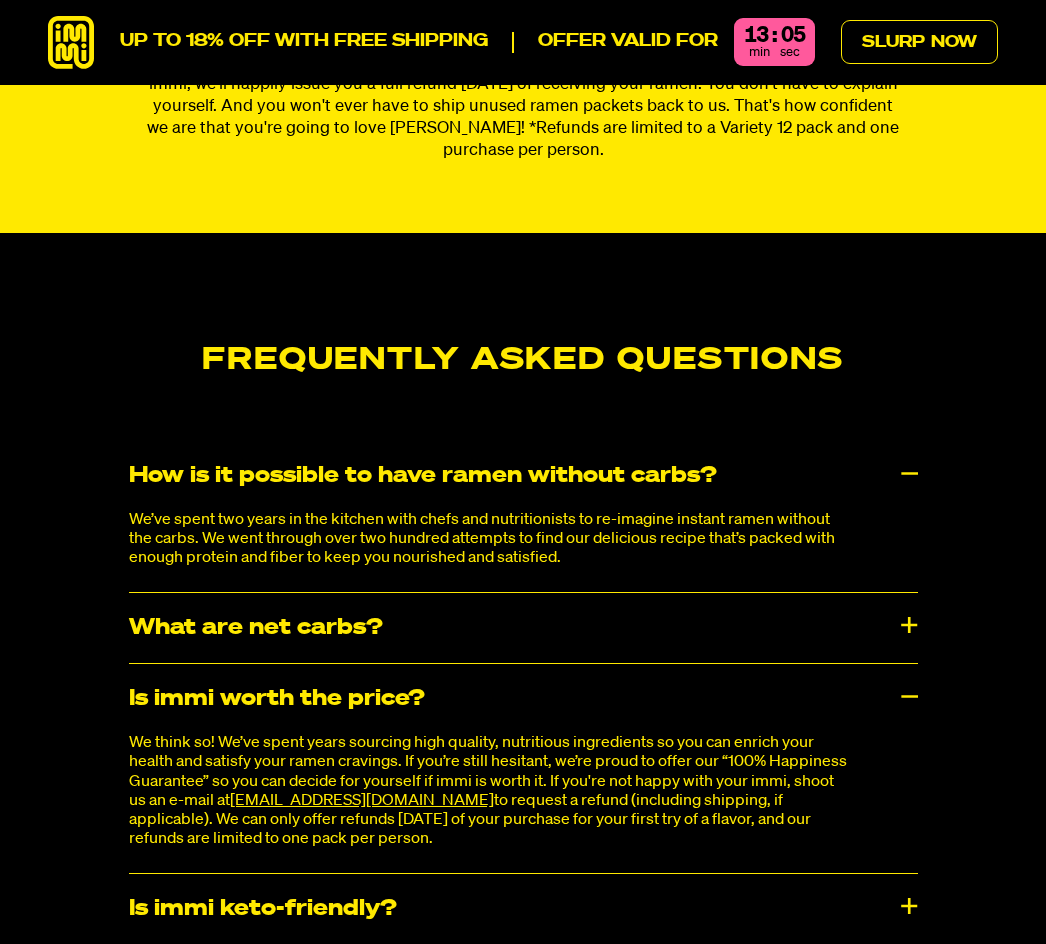 click on "Frequently Asked Questions
How is it possible to have ramen without carbs?
We’ve spent two years in the kitchen with chefs and nutritionists to re-imagine instant ramen without the carbs. We went through over two hundred attempts to find our delicious recipe that’s packed with enough protein and fiber to keep you nourished and satisfied.
What are net carbs?
Net carbs = total carbs - fiber. Each serving of immi ramen has 3-5g of net carbs. Not all carbs are the same. Specifically, the fiber in immi ramen is great for your digestive health and doesn’t raise your blood sugar.
Is immi worth the price?
fam@immieats.com
Is immi keto-friendly?" at bounding box center (523, 939) 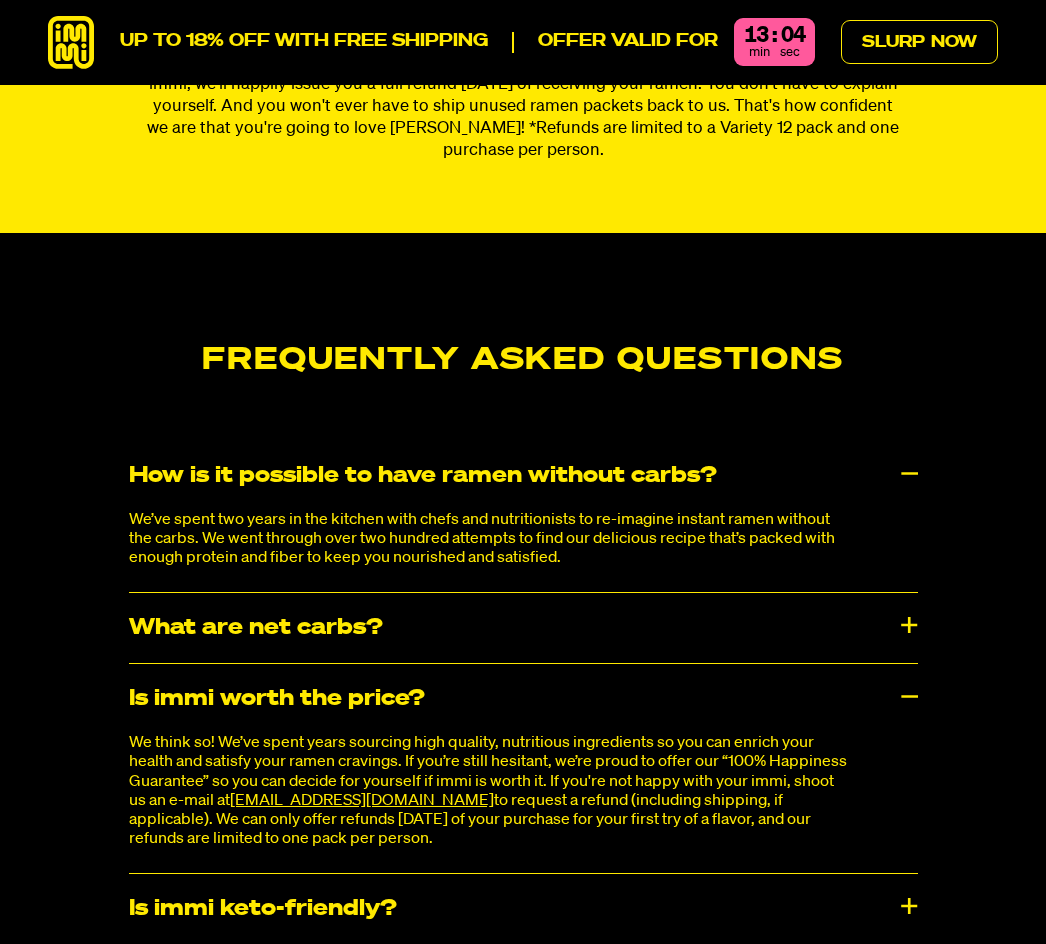 click on "Is immi worth the price?" at bounding box center (523, 699) 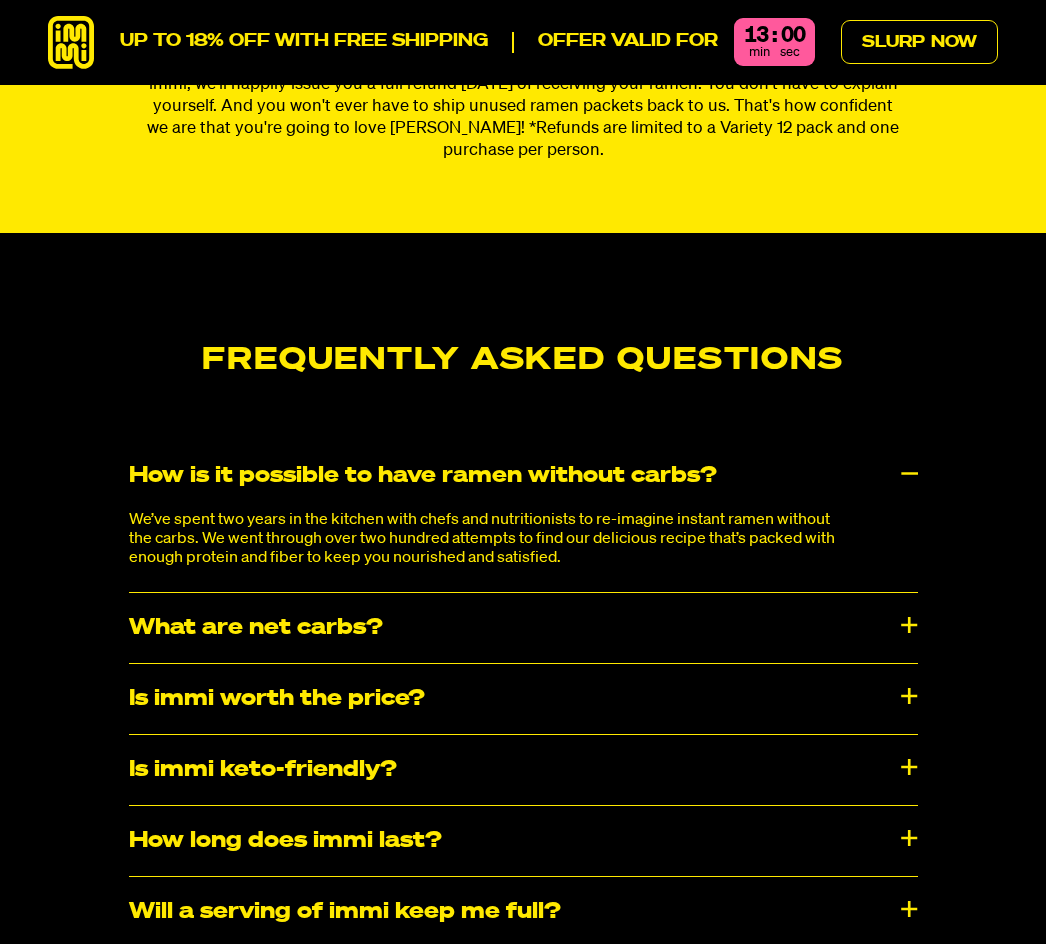 click on "How long does immi last?" at bounding box center (523, 841) 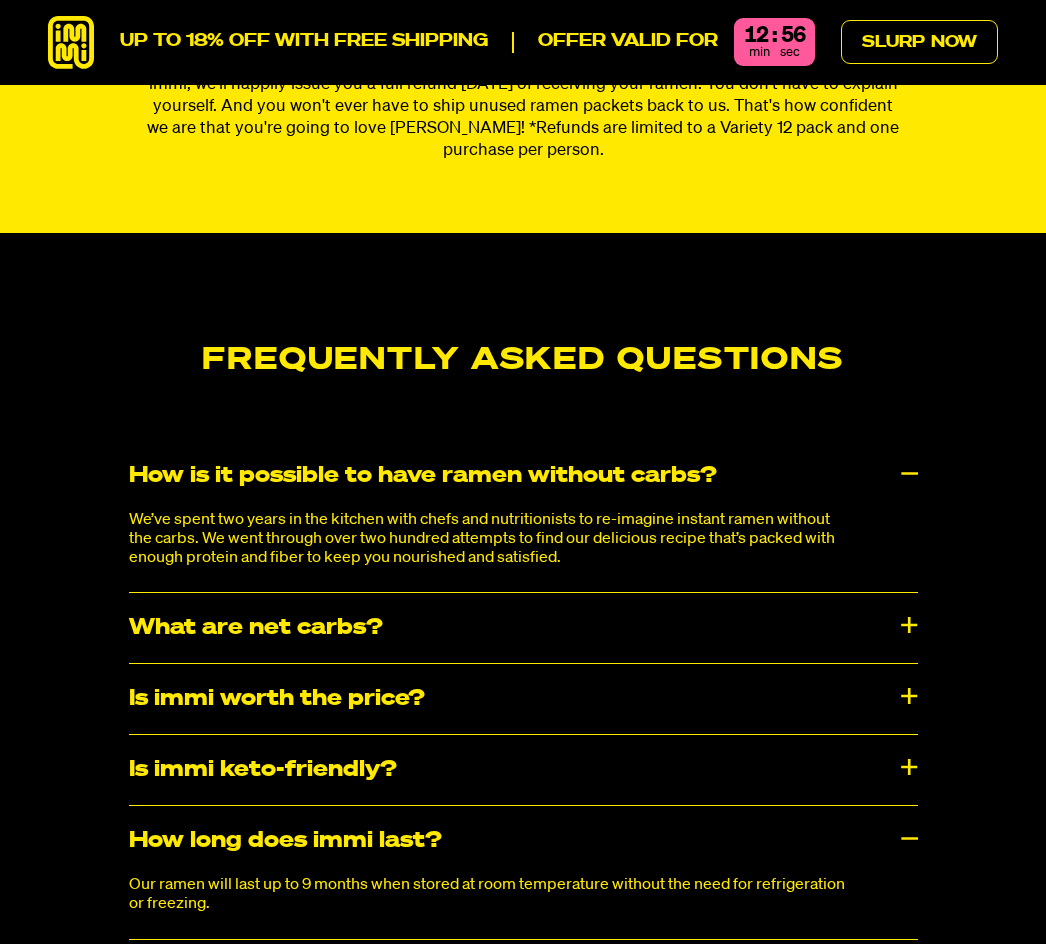 click on "Frequently Asked Questions
How is it possible to have ramen without carbs?
We’ve spent two years in the kitchen with chefs and nutritionists to re-imagine instant ramen without the carbs. We went through over two hundred attempts to find our delicious recipe that’s packed with enough protein and fiber to keep you nourished and satisfied.
What are net carbs?
Net carbs = total carbs - fiber. Each serving of immi ramen has 3-5g of net carbs. Not all carbs are the same. Specifically, the fiber in immi ramen is great for your digestive health and doesn’t raise your blood sugar.
Is immi worth the price?
fam@immieats.com
Is immi keto-friendly?" at bounding box center [523, 901] 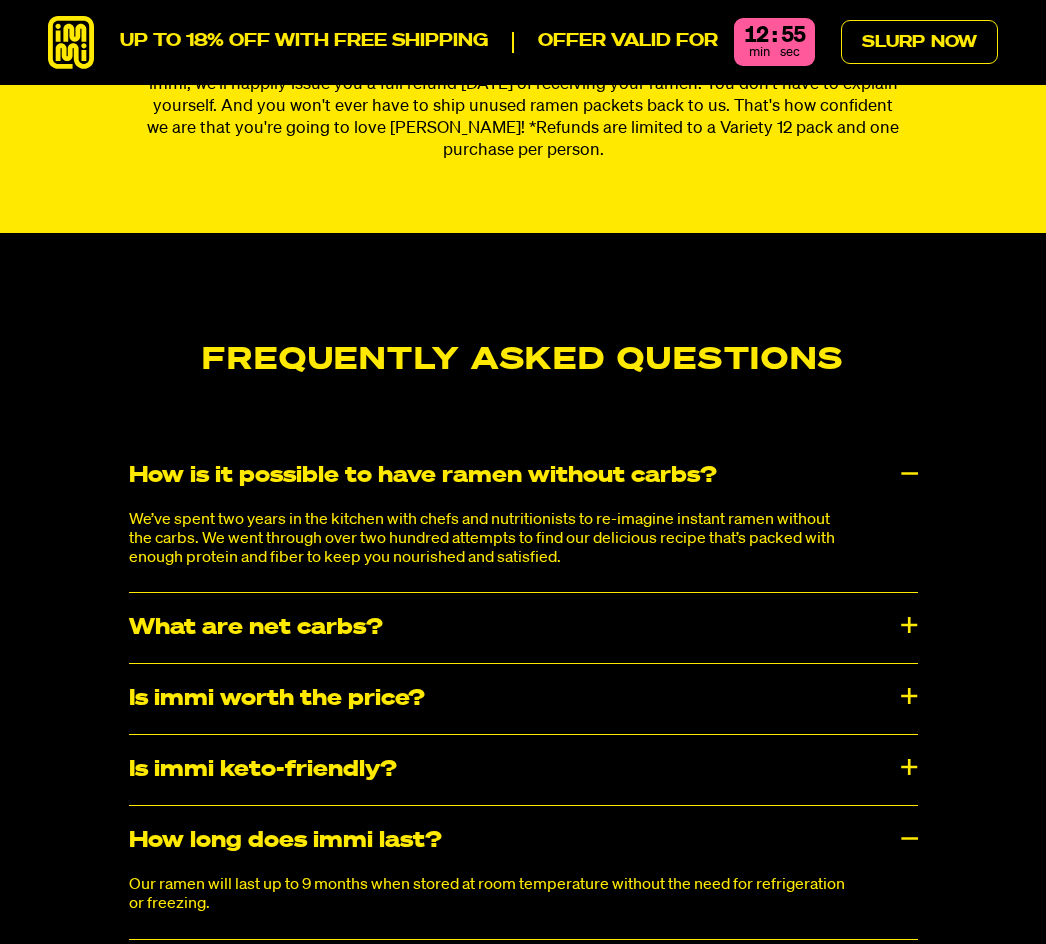 click on "How long does immi last?" at bounding box center (523, 841) 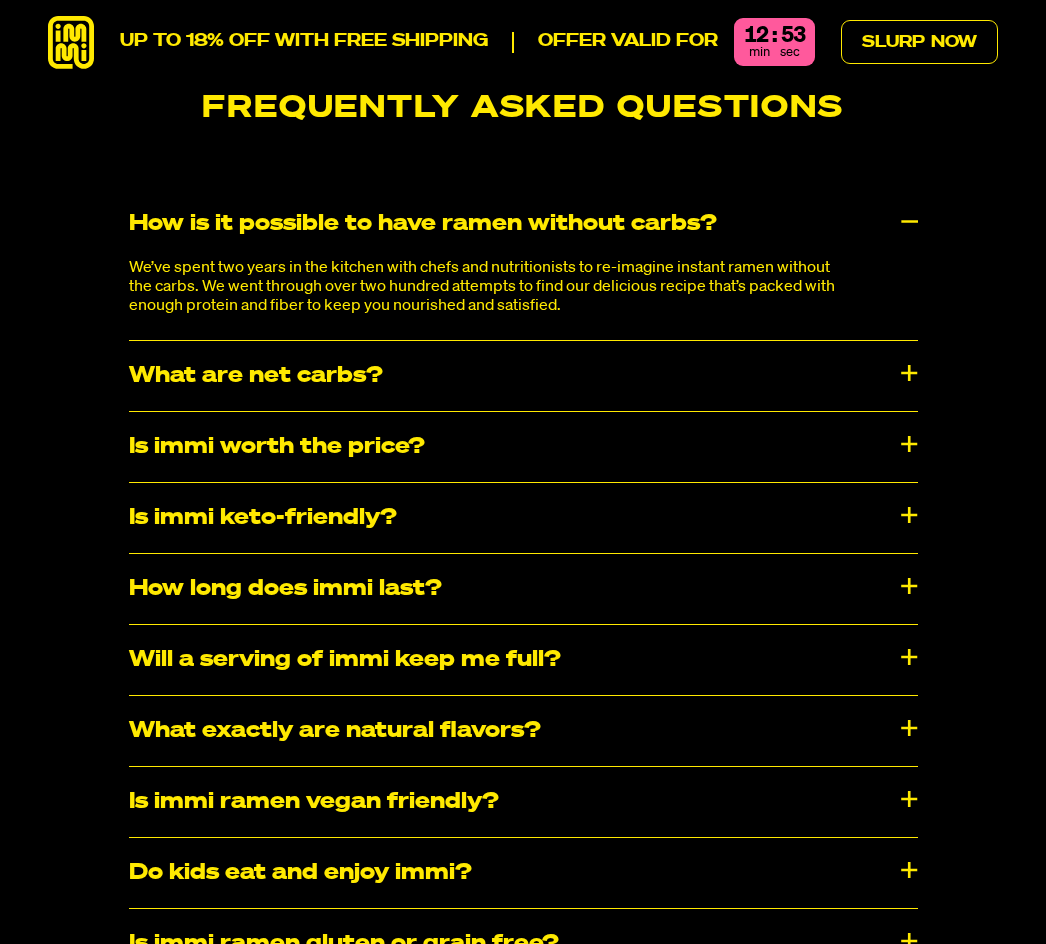 scroll, scrollTop: 9586, scrollLeft: 0, axis: vertical 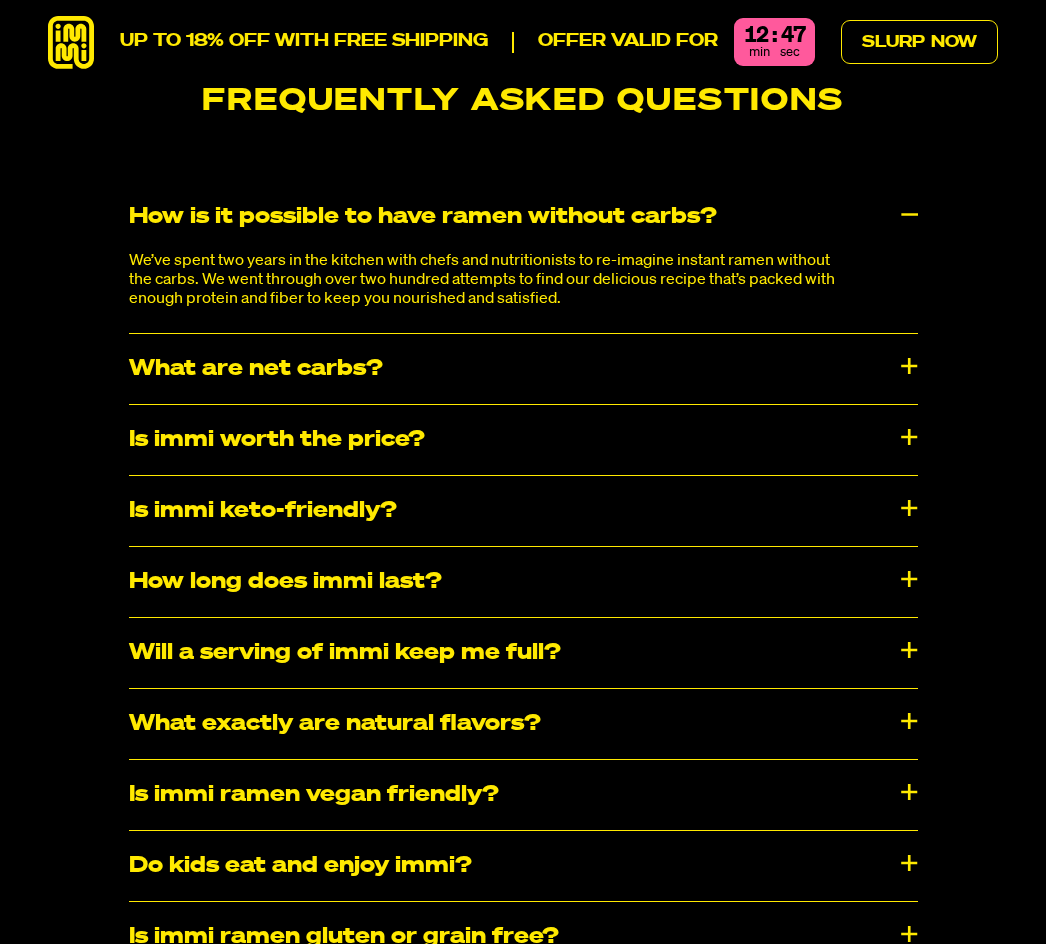 click on "What exactly are natural flavors?" at bounding box center (523, 724) 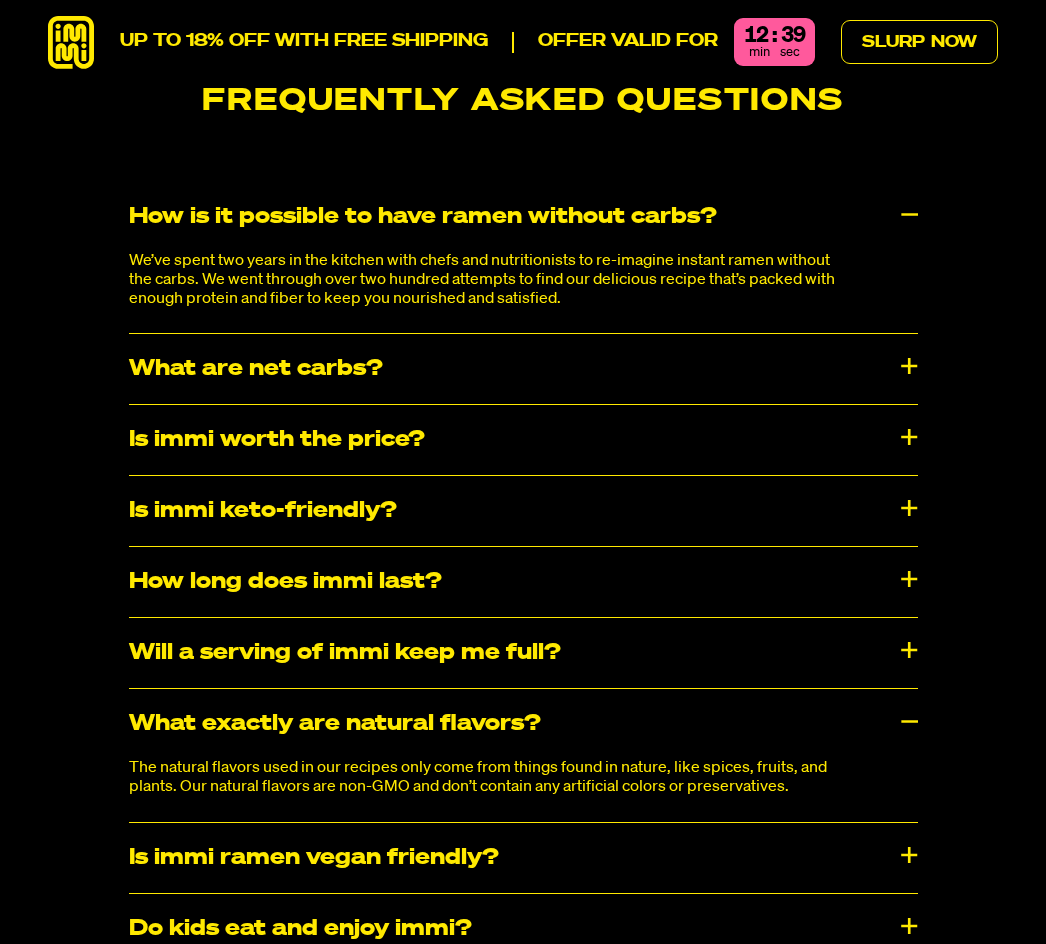click on "What exactly are natural flavors?" at bounding box center (523, 724) 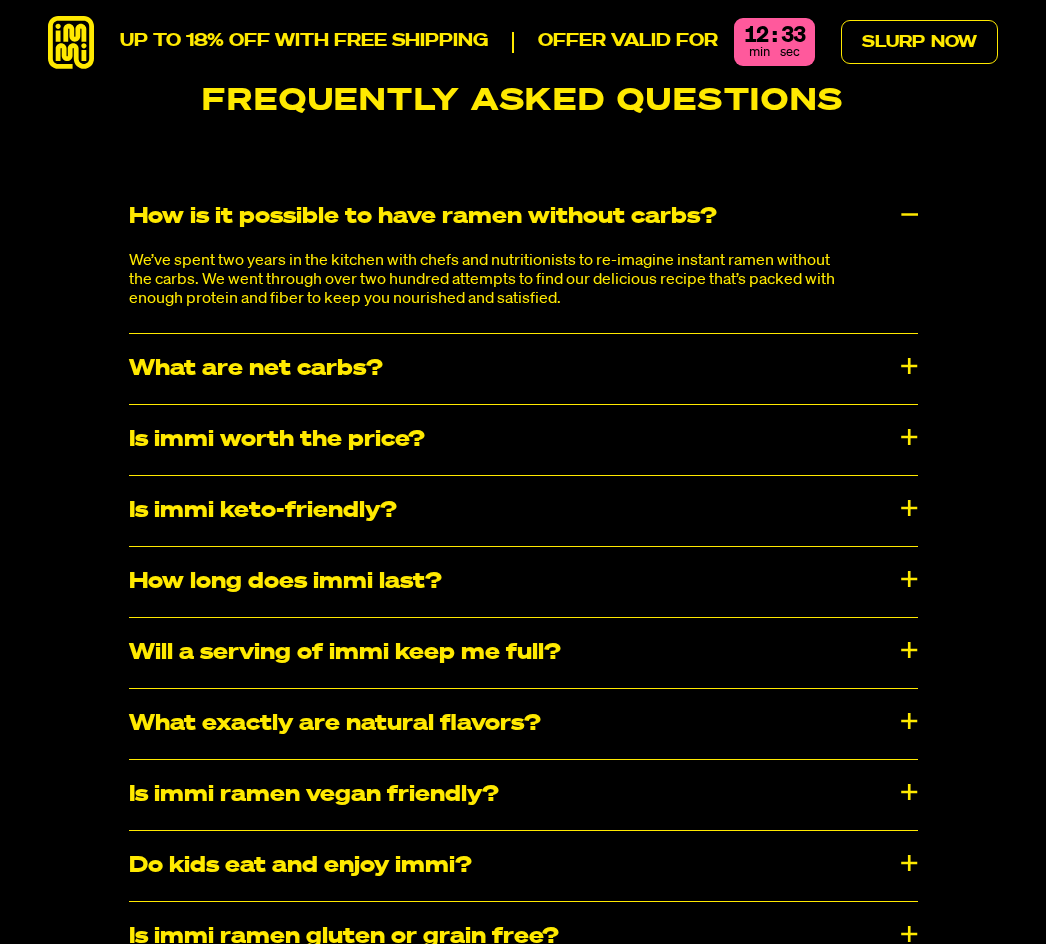click on "Frequently Asked Questions
How is it possible to have ramen without carbs?
We’ve spent two years in the kitchen with chefs and nutritionists to re-imagine instant ramen without the carbs. We went through over two hundred attempts to find our delicious recipe that’s packed with enough protein and fiber to keep you nourished and satisfied.
What are net carbs?
Net carbs = total carbs - fiber. Each serving of immi ramen has 3-5g of net carbs. Not all carbs are the same. Specifically, the fiber in immi ramen is great for your digestive health and doesn’t raise your blood sugar.
Is immi worth the price?
fam@immieats.com
Is immi keto-friendly?" at bounding box center [523, 611] 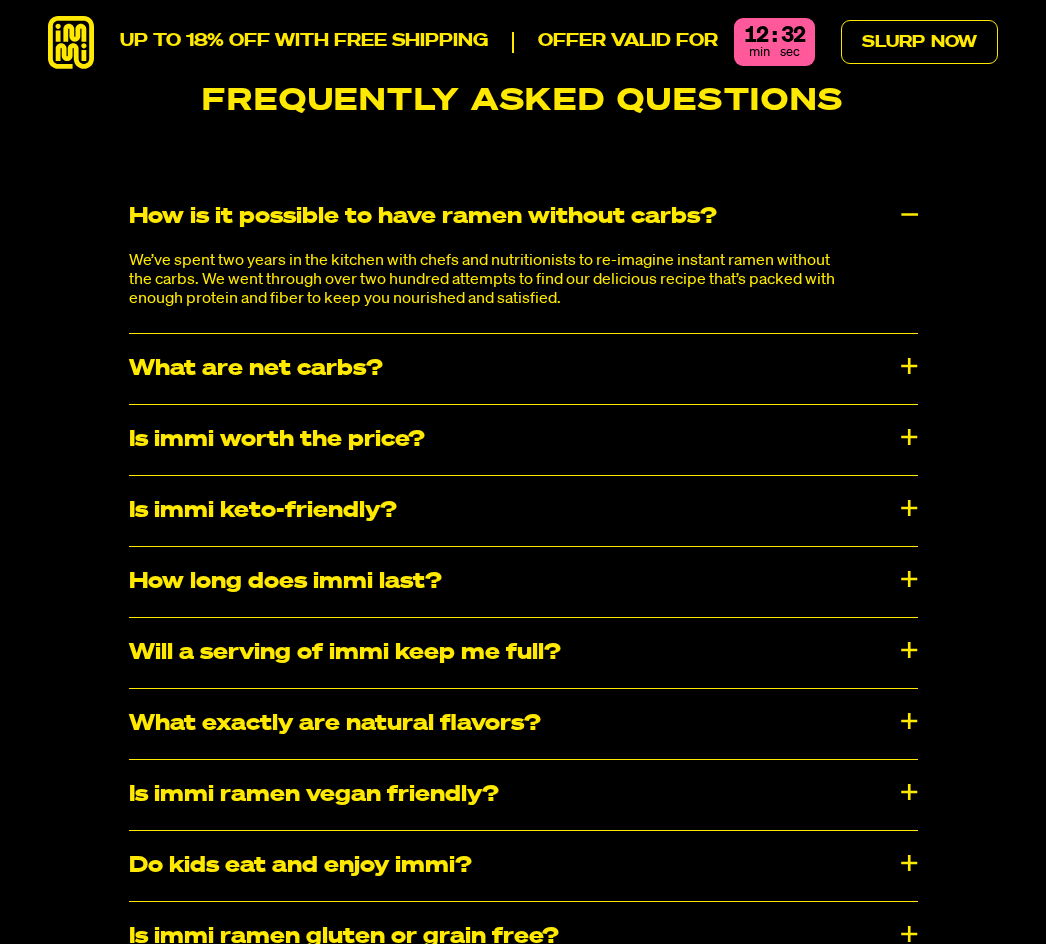 click on "Is immi ramen gluten or grain free?" at bounding box center (523, 937) 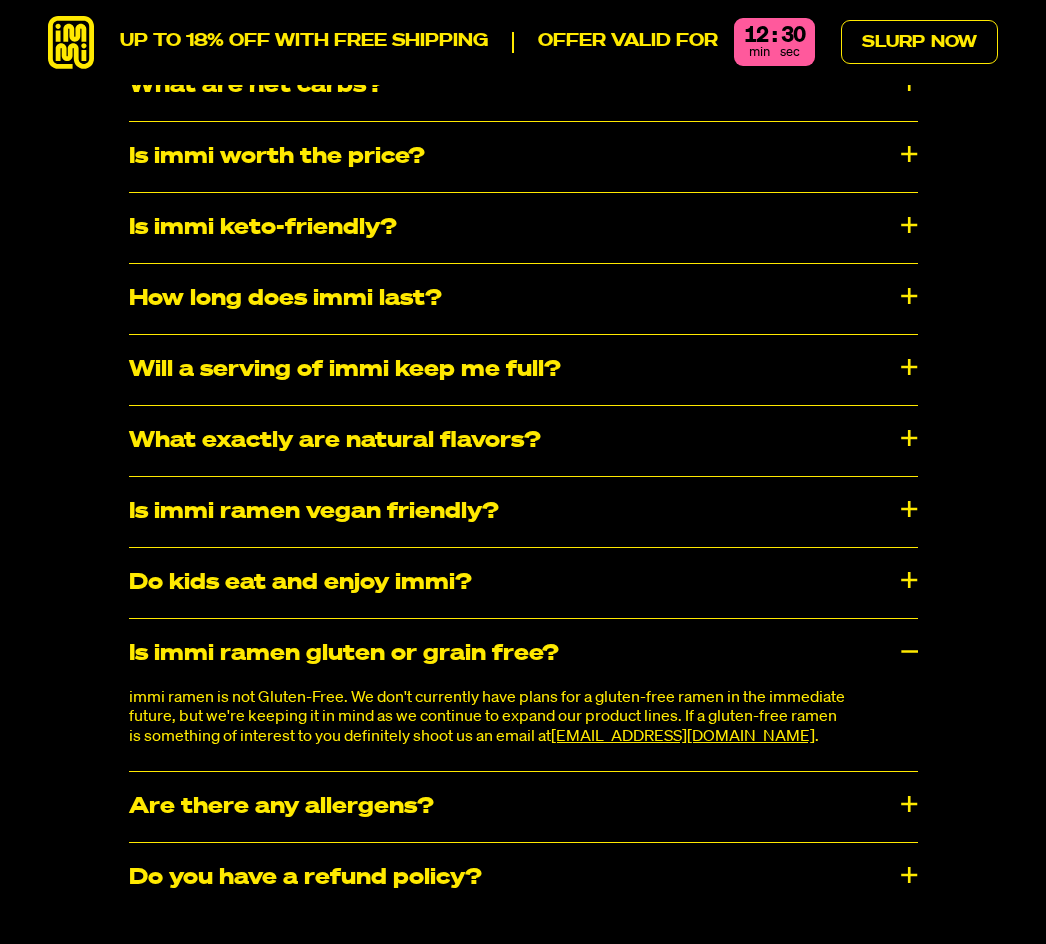 scroll, scrollTop: 9868, scrollLeft: 0, axis: vertical 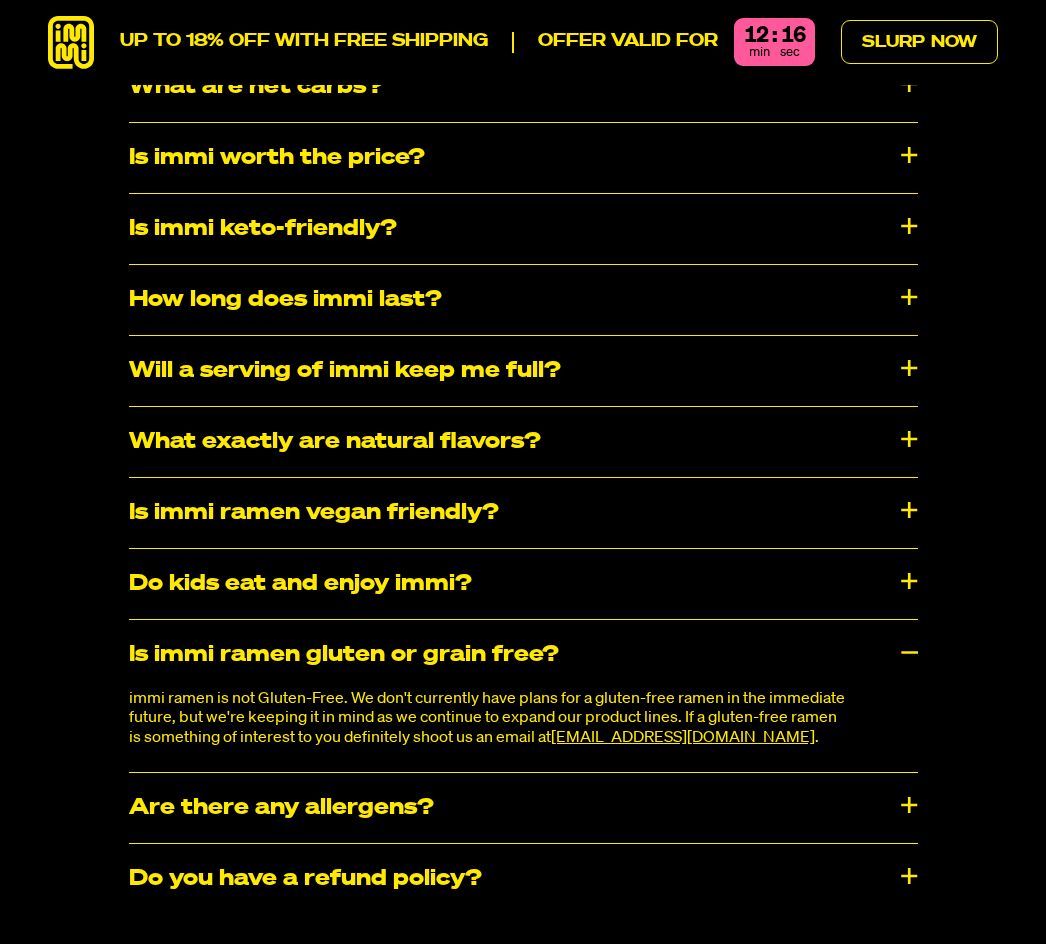 click on "Frequently Asked Questions
How is it possible to have ramen without carbs?
We’ve spent two years in the kitchen with chefs and nutritionists to re-imagine instant ramen without the carbs. We went through over two hundred attempts to find our delicious recipe that’s packed with enough protein and fiber to keep you nourished and satisfied.
What are net carbs?
Net carbs = total carbs - fiber. Each serving of immi ramen has 3-5g of net carbs. Not all carbs are the same. Specifically, the fiber in immi ramen is great for your digestive health and doesn’t raise your blood sugar.
Is immi worth the price?
fam@immieats.com
Is immi keto-friendly?" at bounding box center (523, 369) 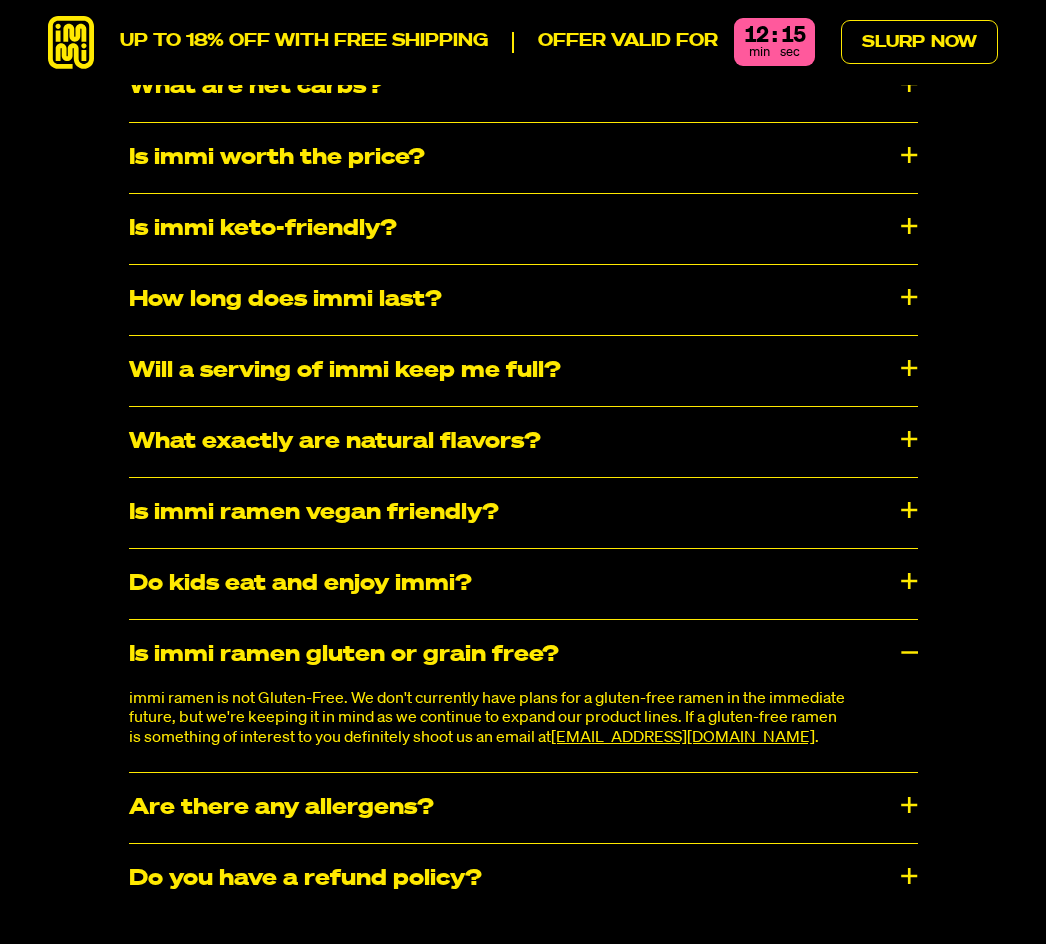 click on "Is immi ramen gluten or grain free?" at bounding box center [523, 655] 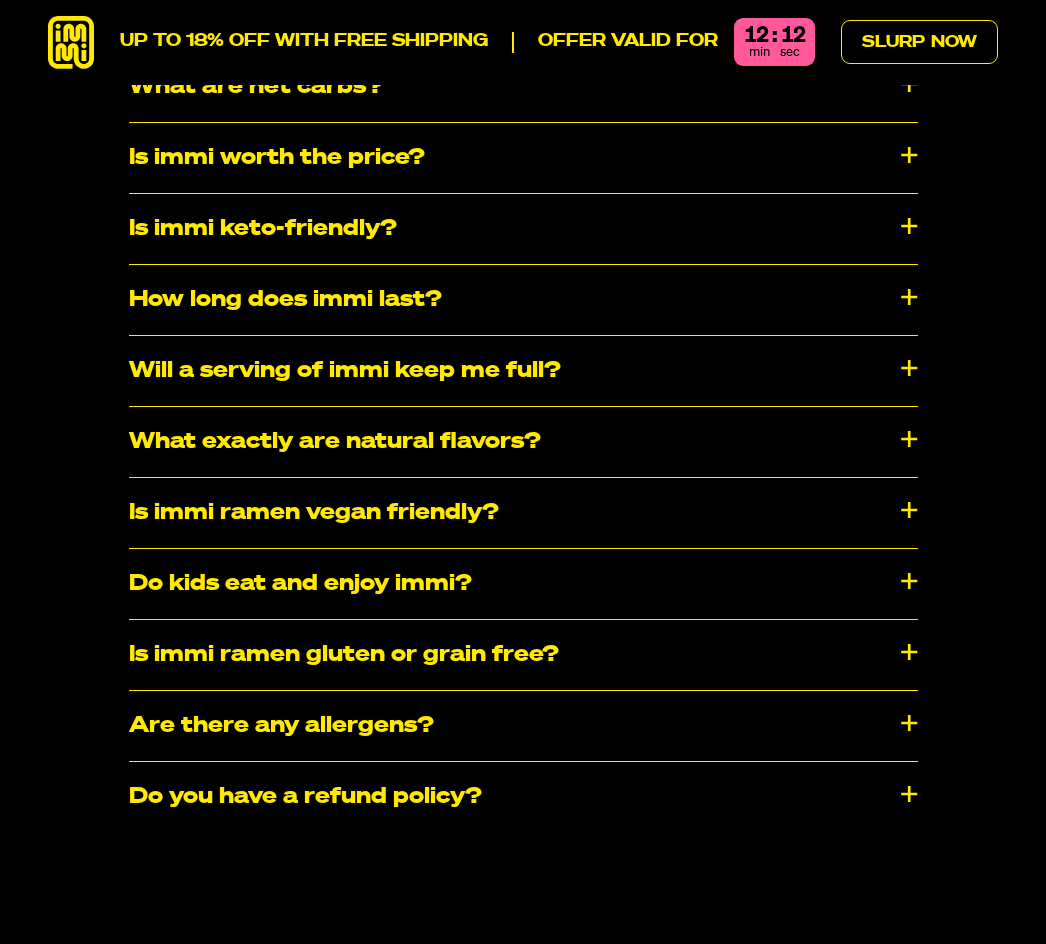 click on "​​Are there any allergens?" at bounding box center (523, 726) 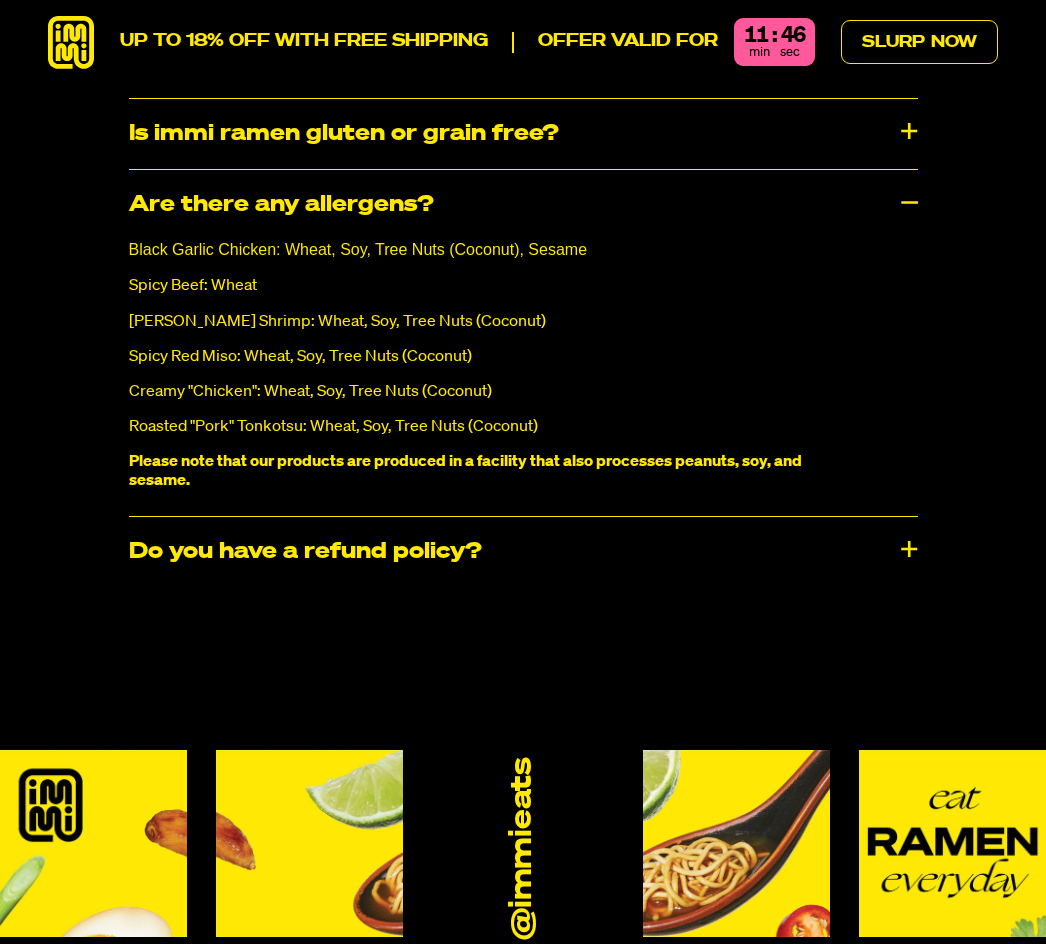 scroll, scrollTop: 10390, scrollLeft: 0, axis: vertical 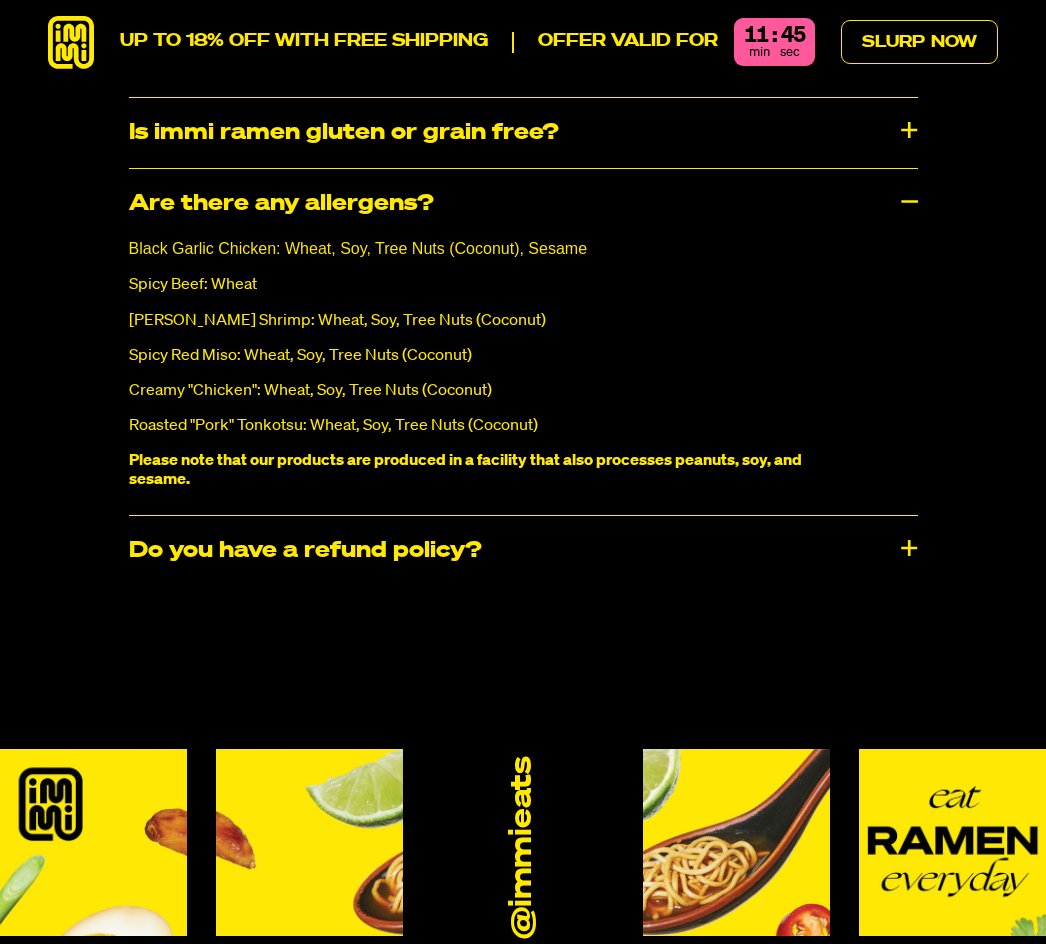 click on "Do you have a refund policy?" at bounding box center [523, 551] 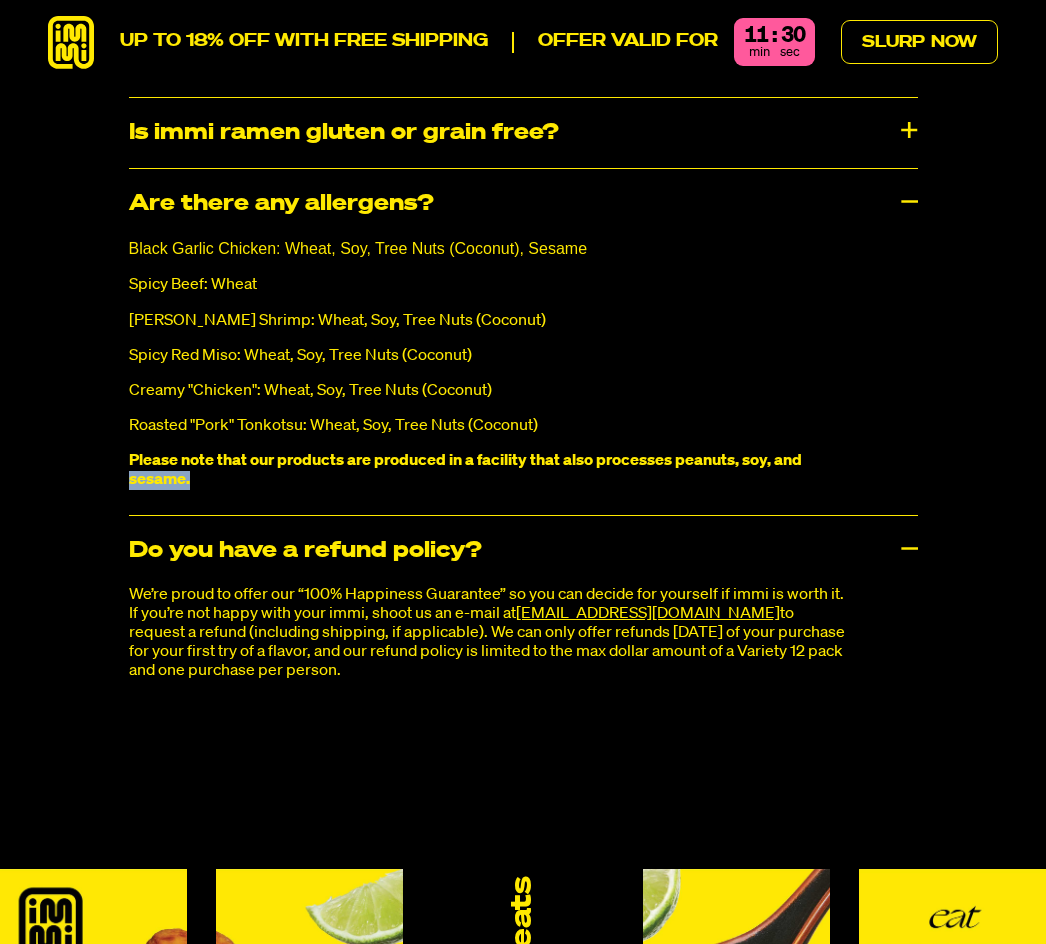 click on "Frequently Asked Questions
How is it possible to have ramen without carbs?
We’ve spent two years in the kitchen with chefs and nutritionists to re-imagine instant ramen without the carbs. We went through over two hundred attempts to find our delicious recipe that’s packed with enough protein and fiber to keep you nourished and satisfied.
What are net carbs?
Net carbs = total carbs - fiber. Each serving of immi ramen has 3-5g of net carbs. Not all carbs are the same. Specifically, the fiber in immi ramen is great for your digestive health and doesn’t raise your blood sugar.
Is immi worth the price?
fam@immieats.com
Is immi keto-friendly?" at bounding box center [523, 4] 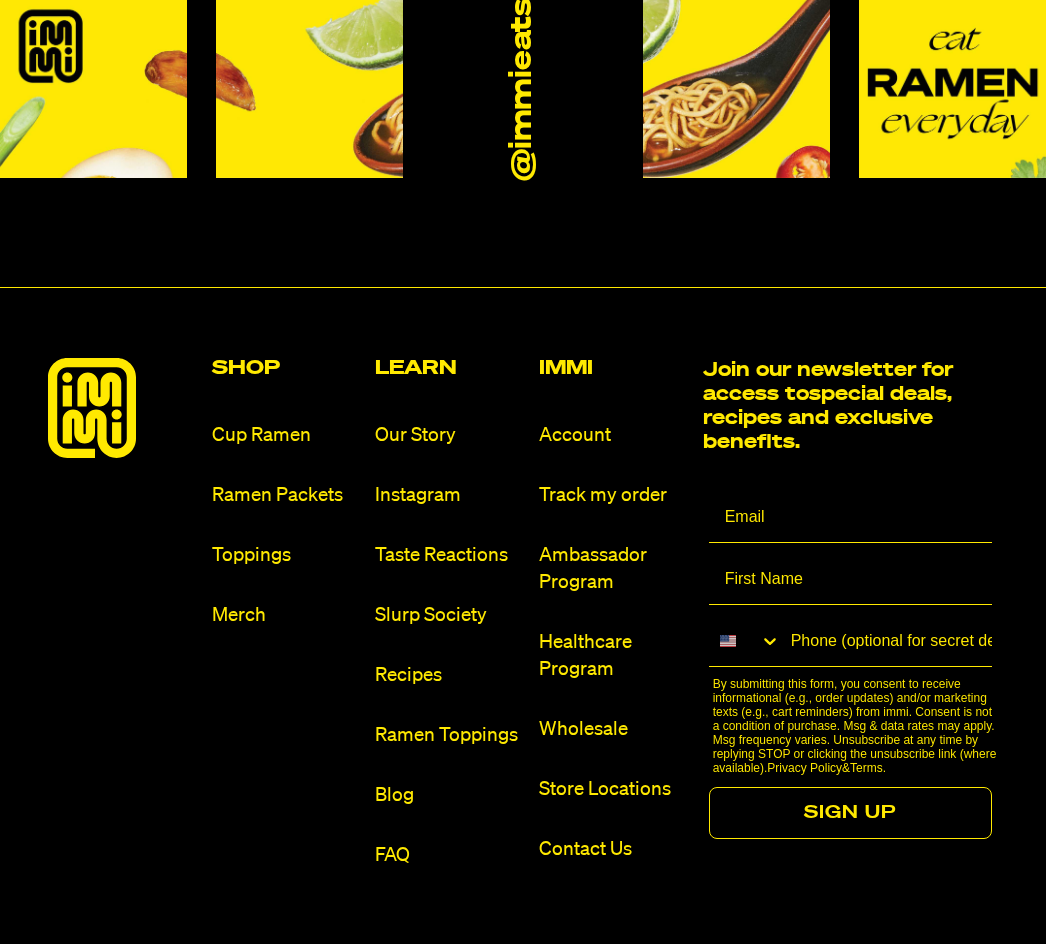 scroll, scrollTop: 11269, scrollLeft: 0, axis: vertical 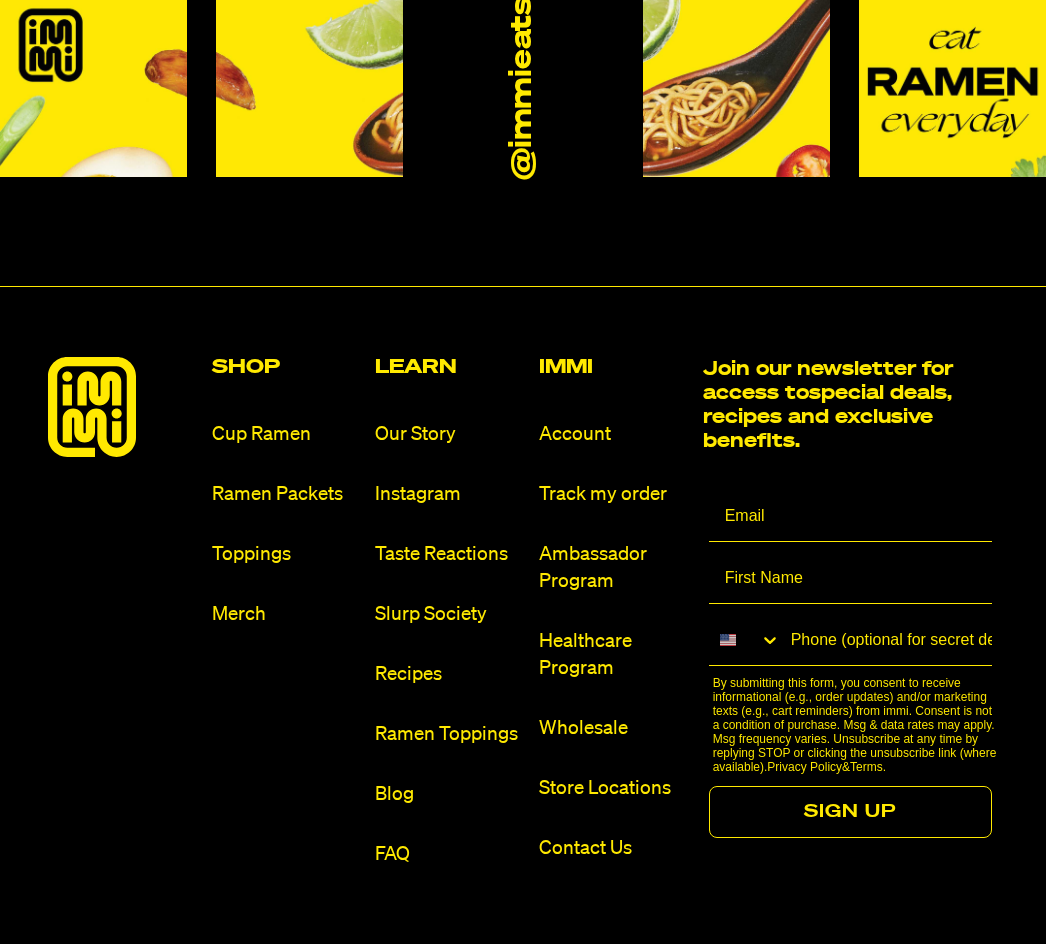 click on "Taste Reactions" at bounding box center (449, 554) 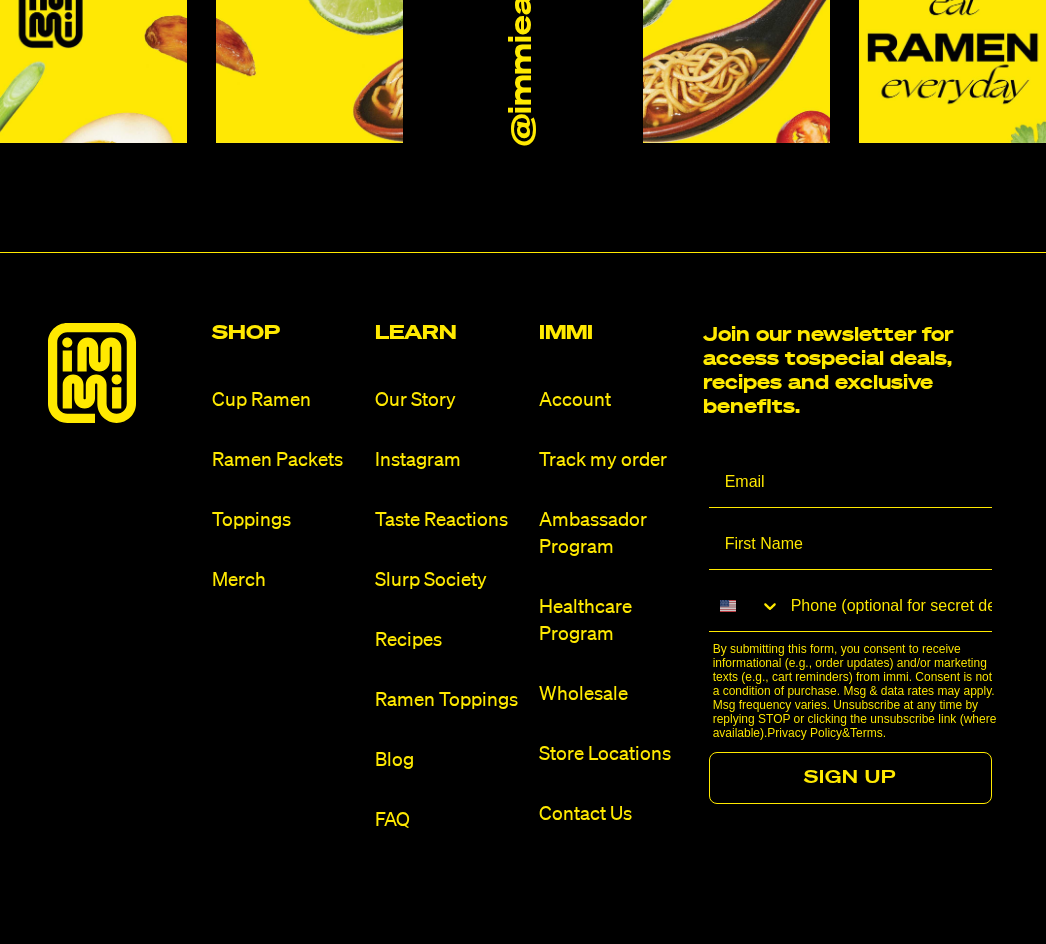 scroll, scrollTop: 0, scrollLeft: 0, axis: both 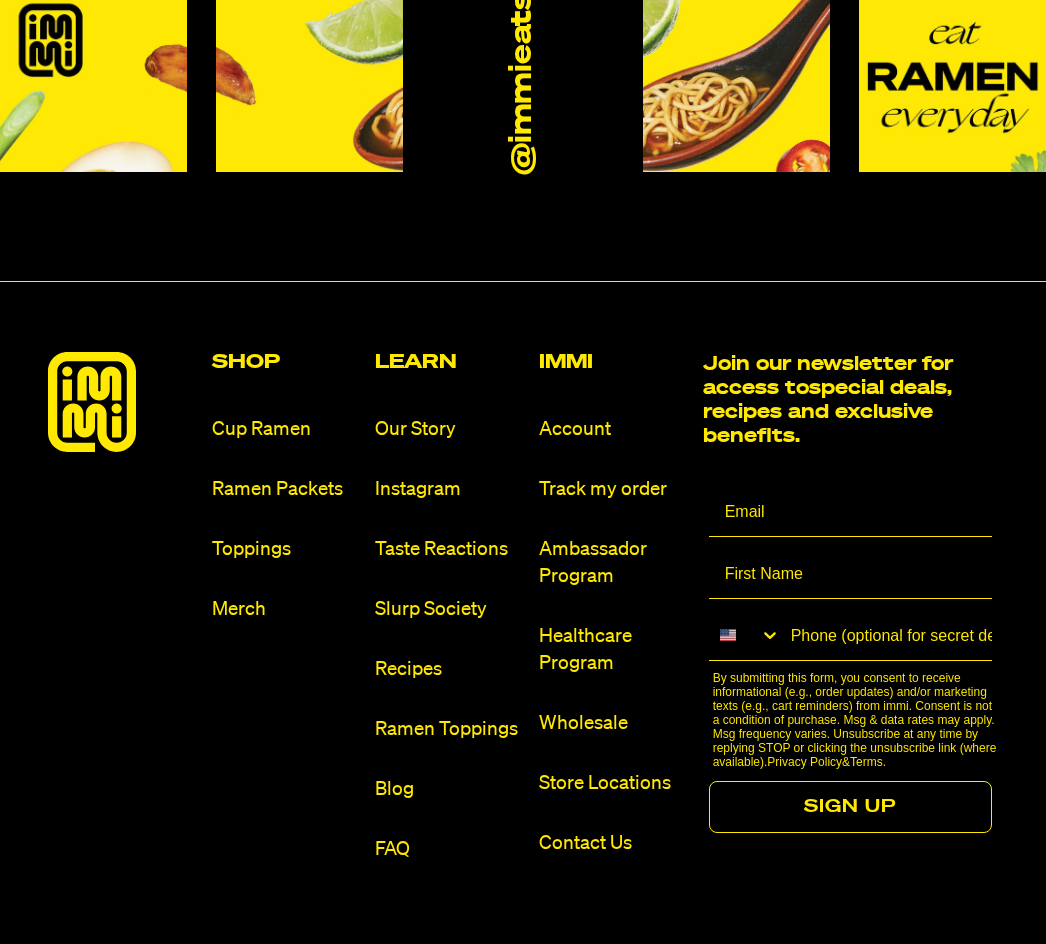 click on "Our Story
Instagram
Taste Reactions
Slurp Society
Recipes
Ramen Toppings
Blog
FAQ" at bounding box center (449, 639) 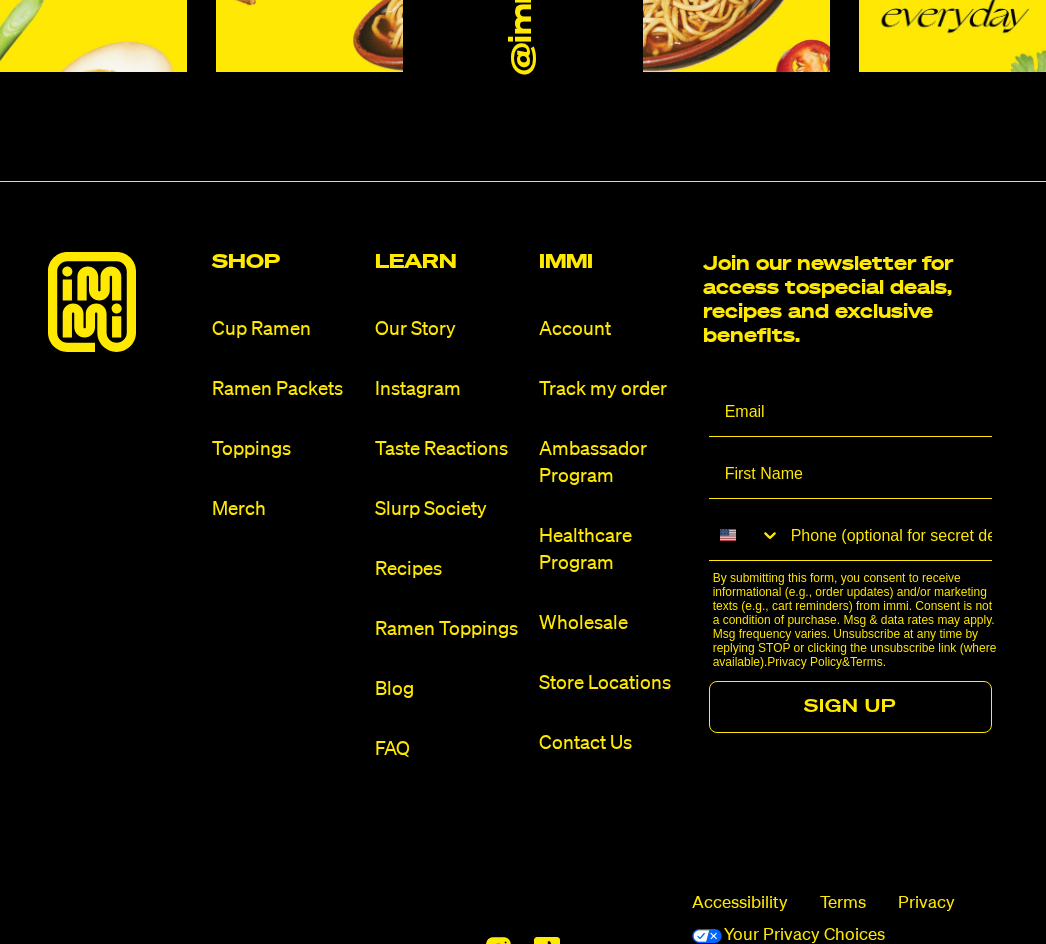 scroll, scrollTop: 10980, scrollLeft: 0, axis: vertical 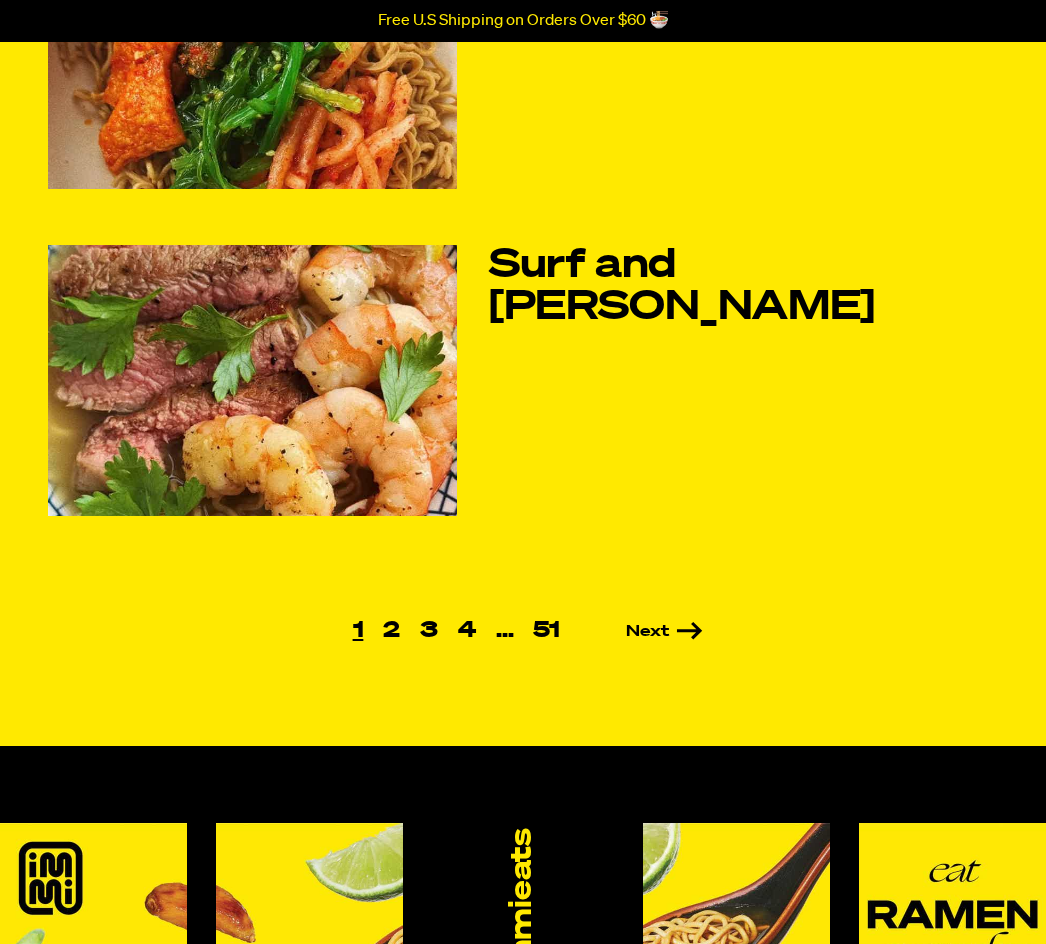 click on "Next" at bounding box center [636, 632] 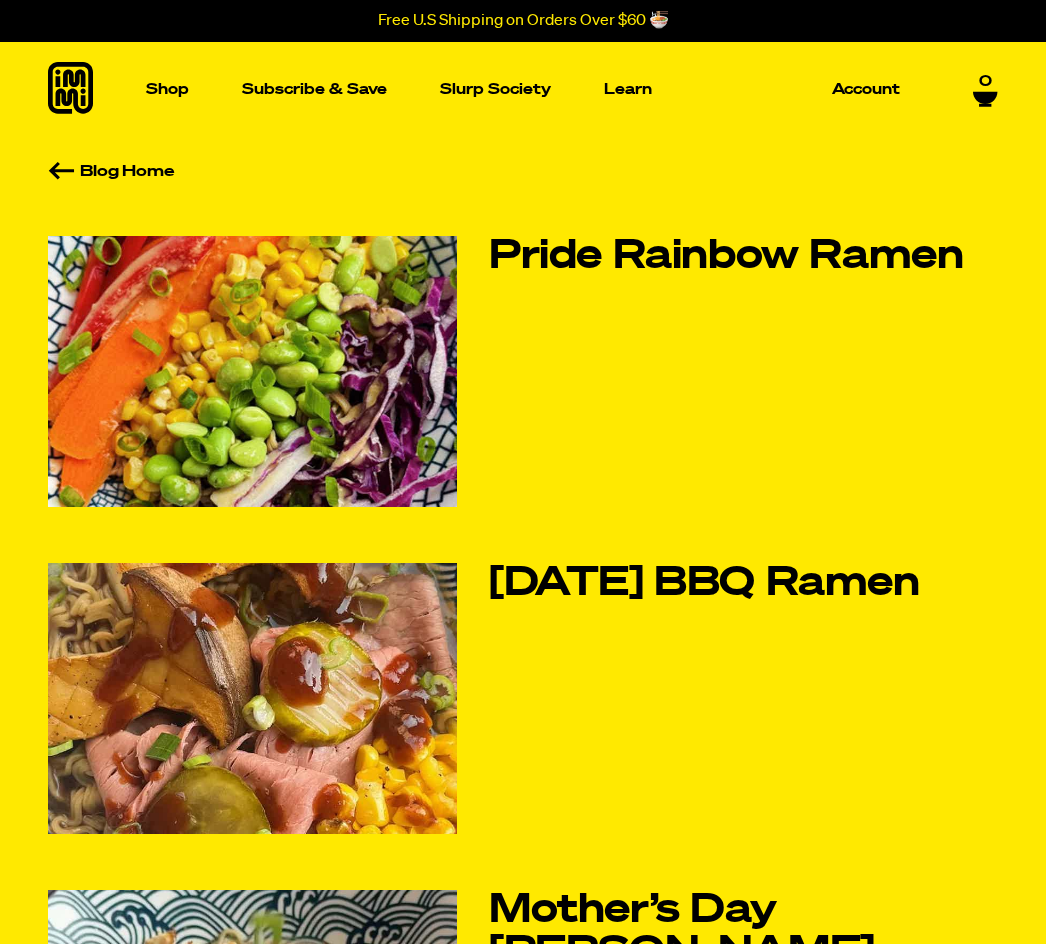 scroll, scrollTop: 0, scrollLeft: 0, axis: both 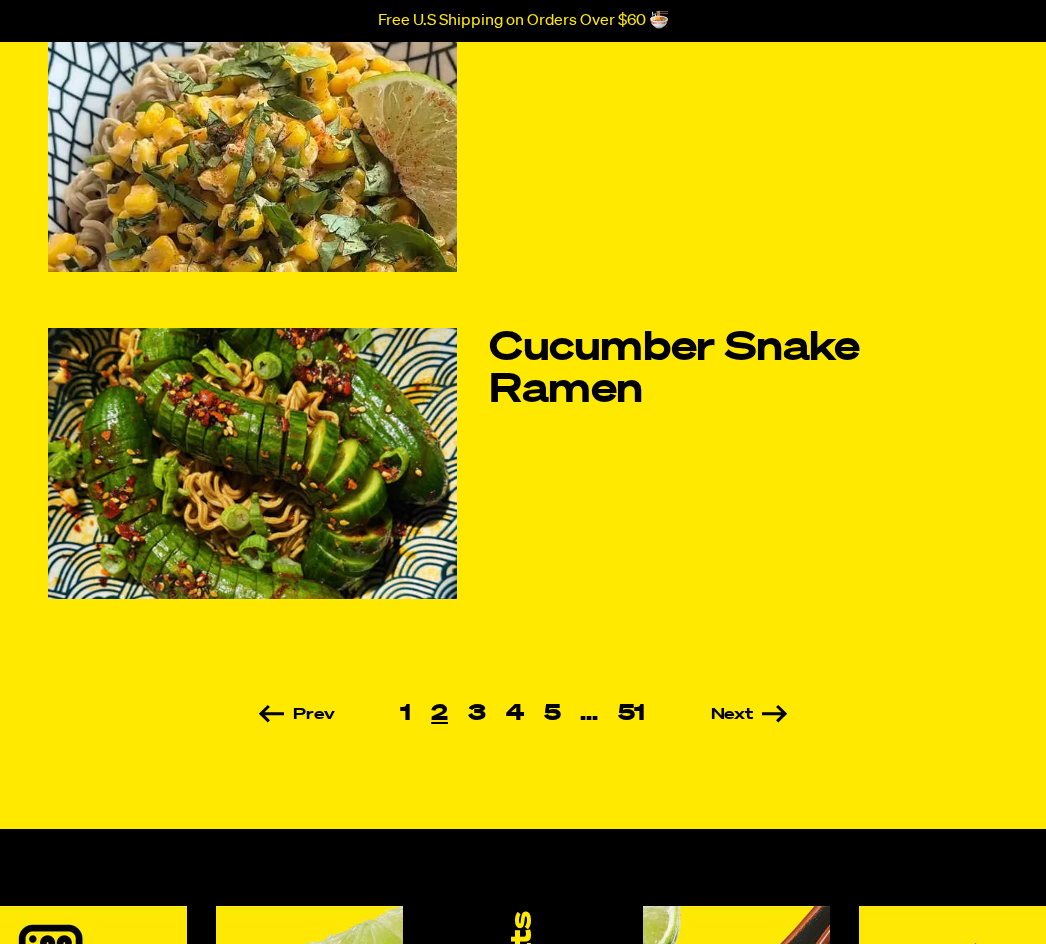 click on "Next" at bounding box center (721, 715) 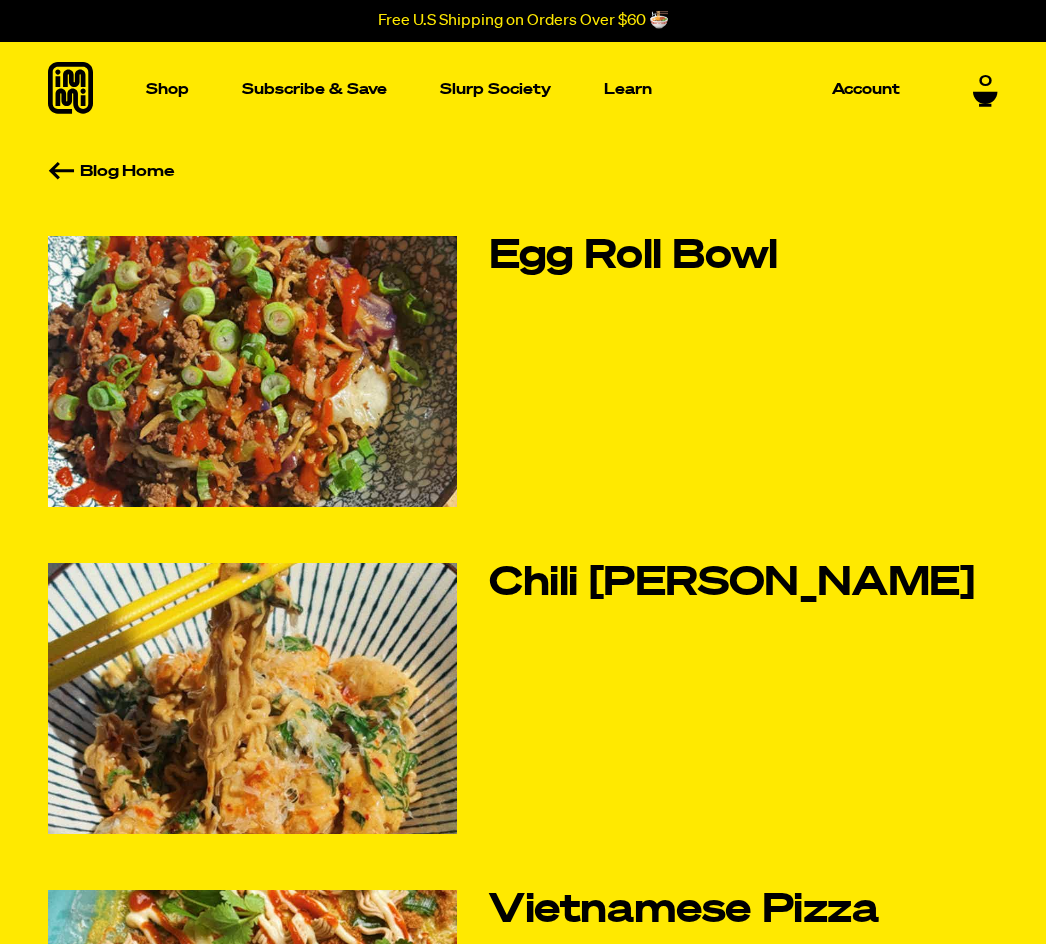 click on "Egg Roll Bowl
Chili [PERSON_NAME]
Vietnamese Pizza
Chicken Larb
Creamy Kimchi Ramen" at bounding box center (523, 1025) 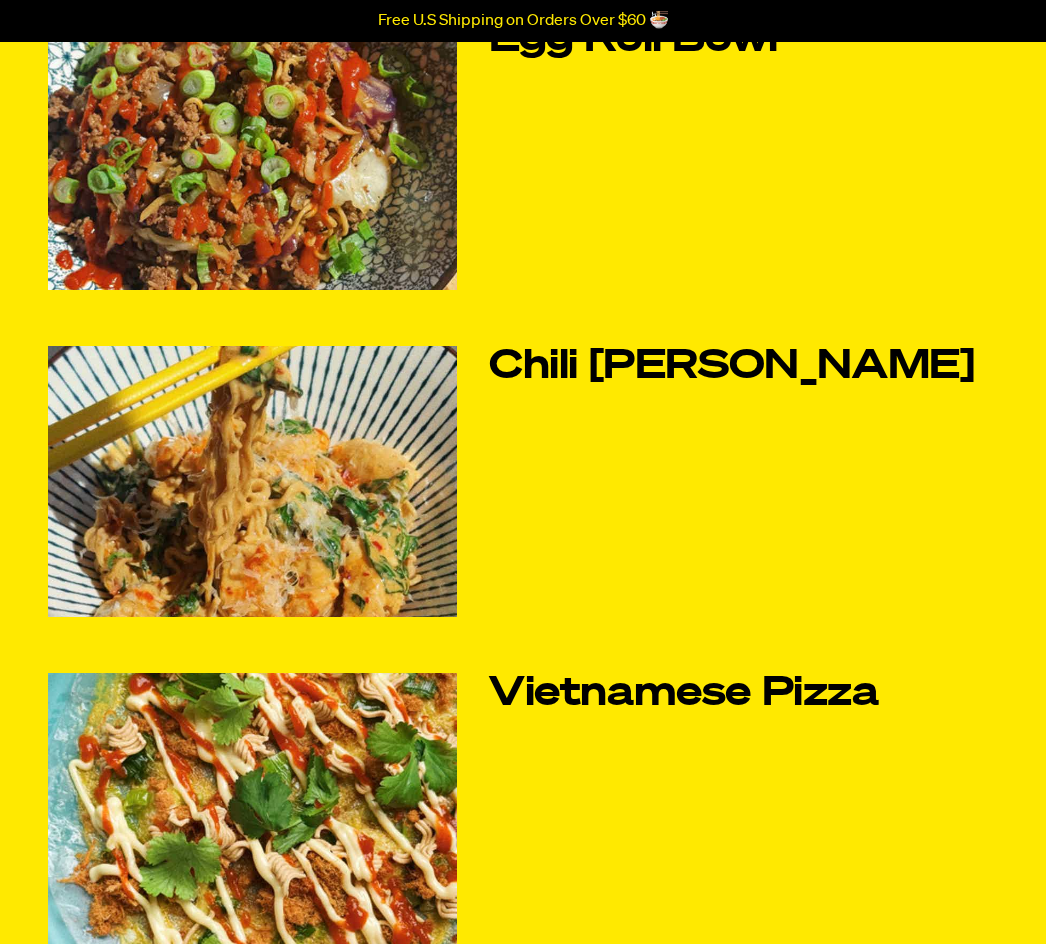 scroll, scrollTop: 153, scrollLeft: 0, axis: vertical 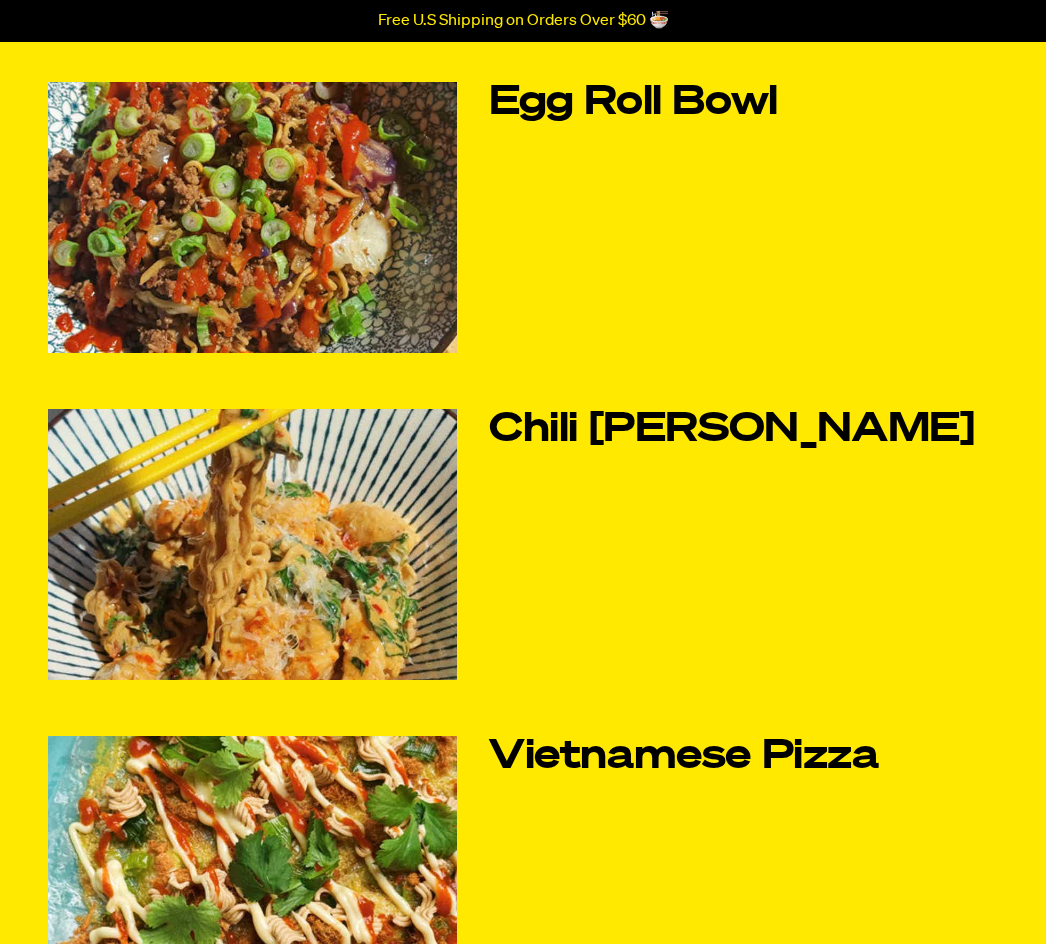 click on "Chili [PERSON_NAME]" at bounding box center (523, 545) 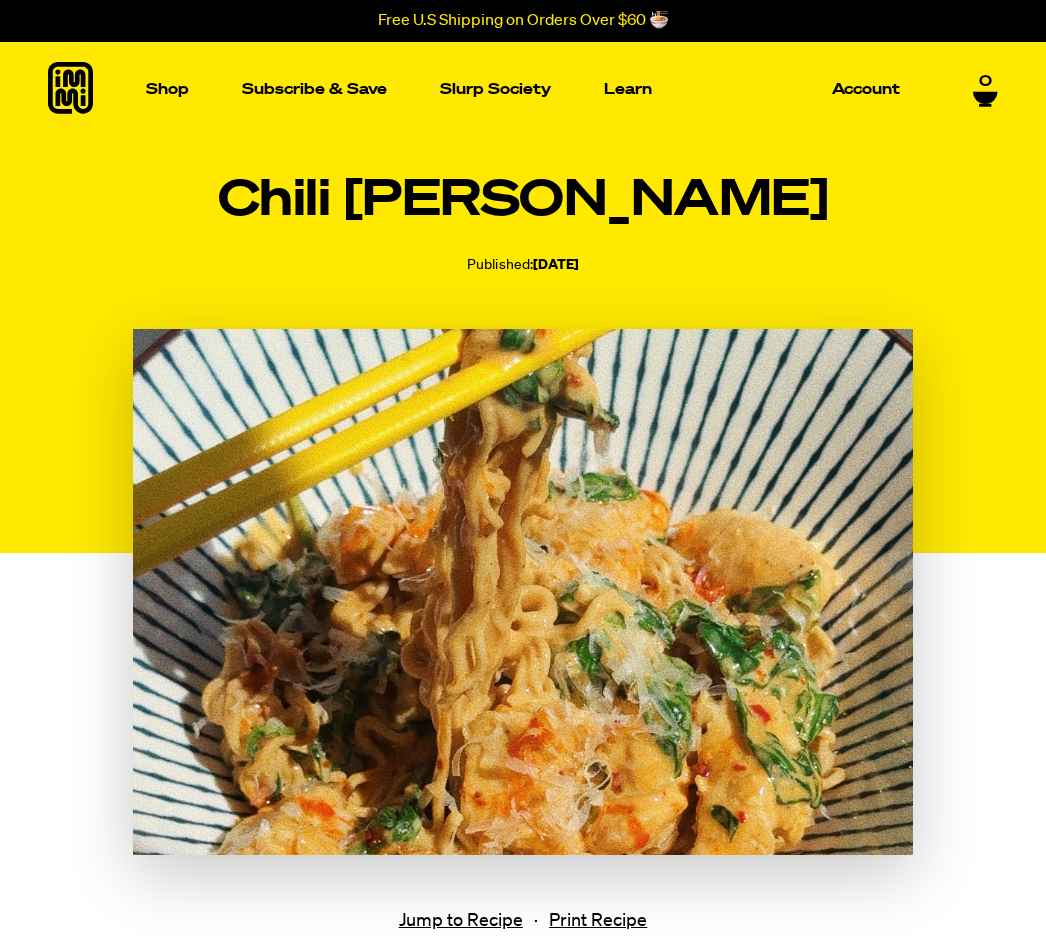 scroll, scrollTop: 0, scrollLeft: 0, axis: both 